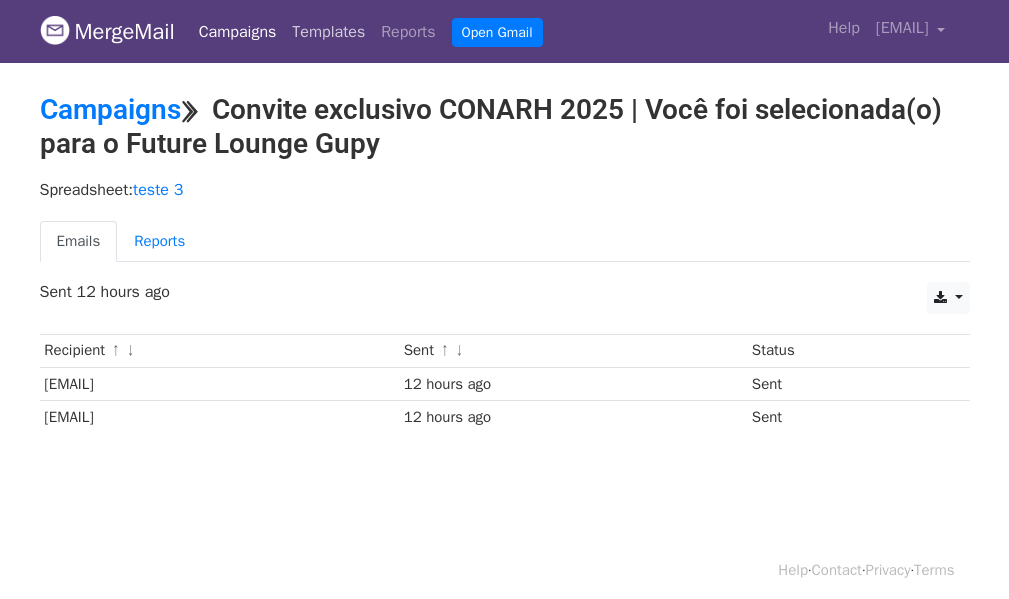 scroll, scrollTop: 0, scrollLeft: 0, axis: both 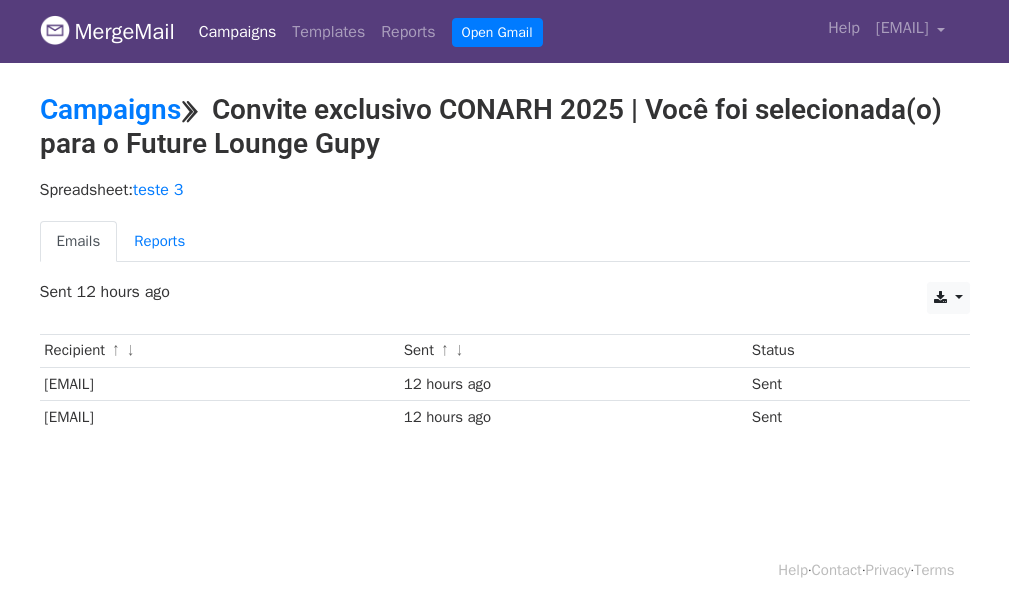 click on "Campaigns" at bounding box center [238, 32] 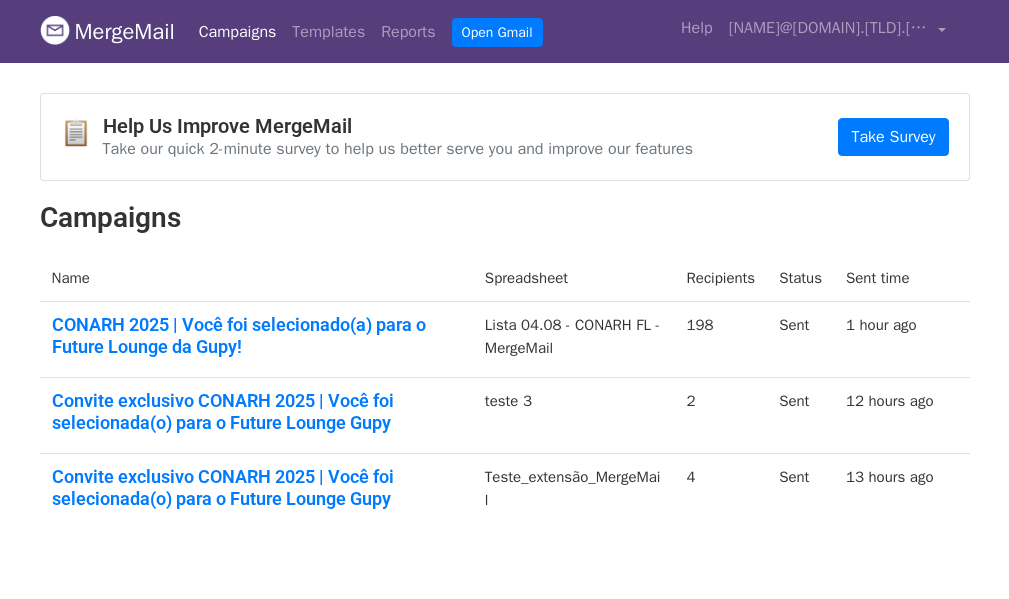 scroll, scrollTop: 0, scrollLeft: 0, axis: both 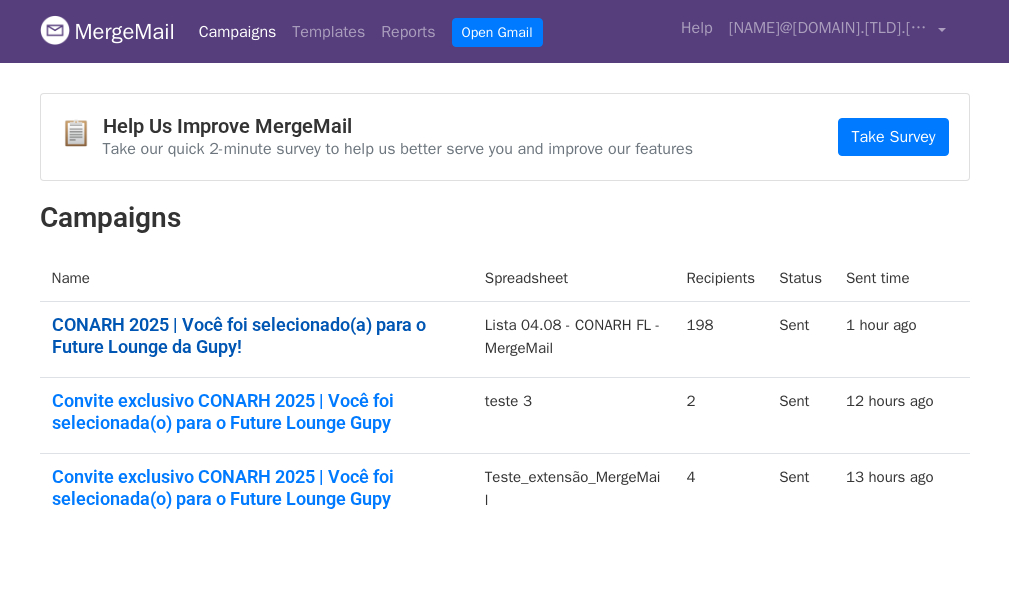 click on "CONARH 2025 | Você foi selecionado(a) para o Future Lounge da Gupy!" at bounding box center (256, 335) 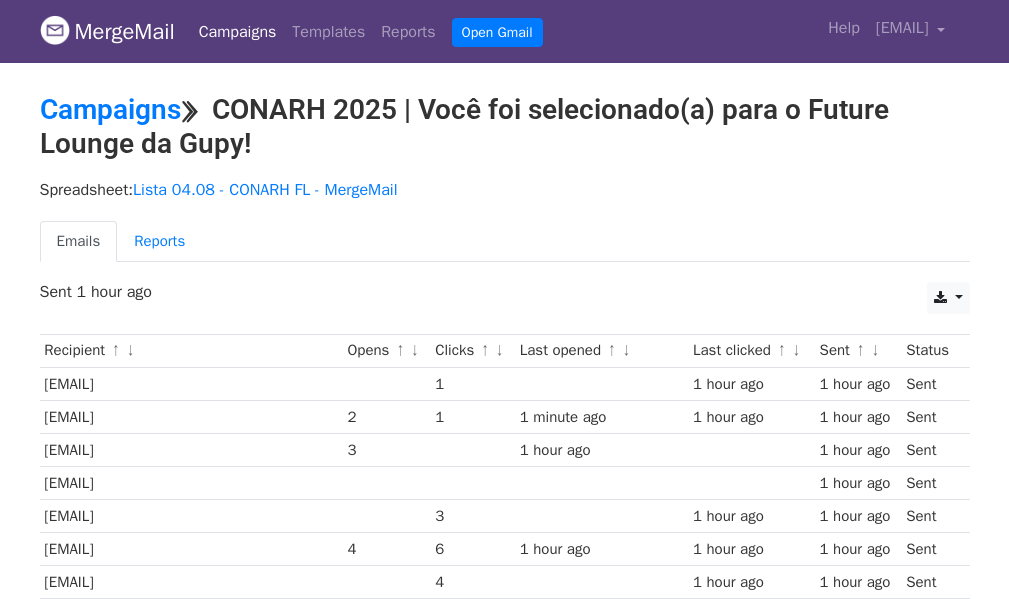 scroll, scrollTop: 0, scrollLeft: 0, axis: both 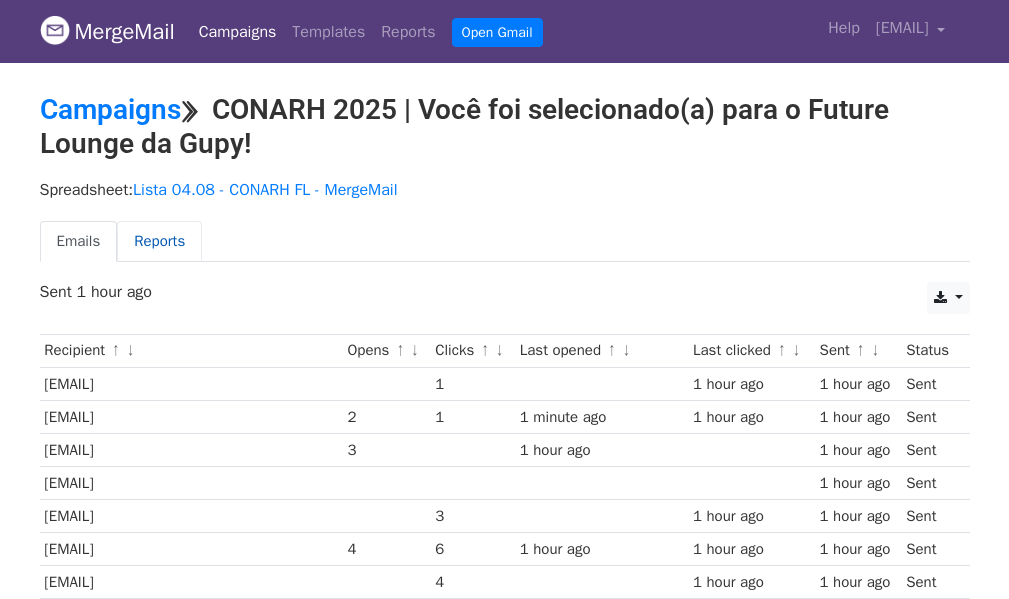 click on "Reports" at bounding box center (159, 241) 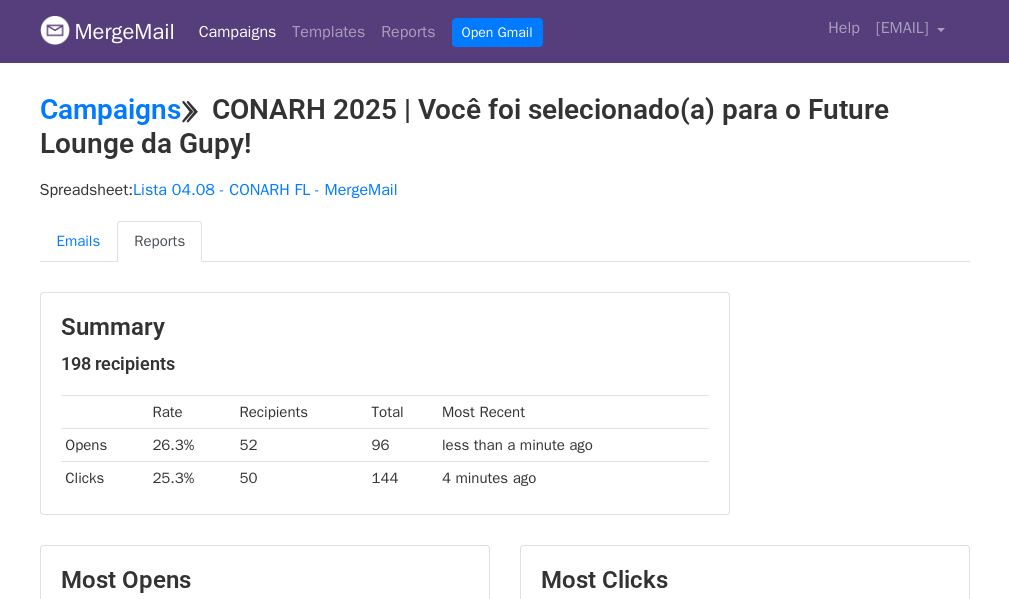 scroll, scrollTop: 0, scrollLeft: 0, axis: both 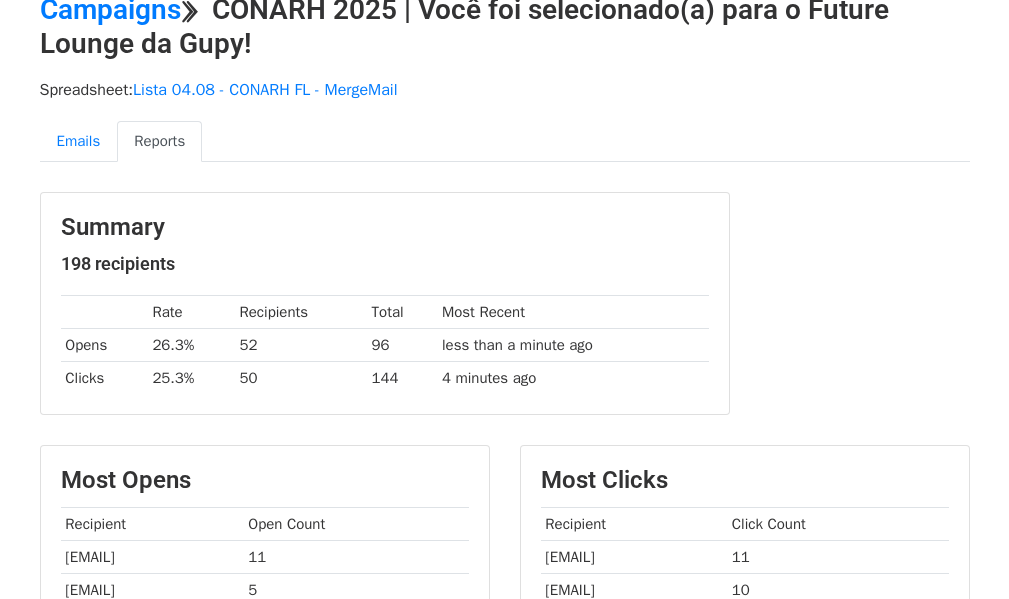 click on "50" at bounding box center [301, 378] 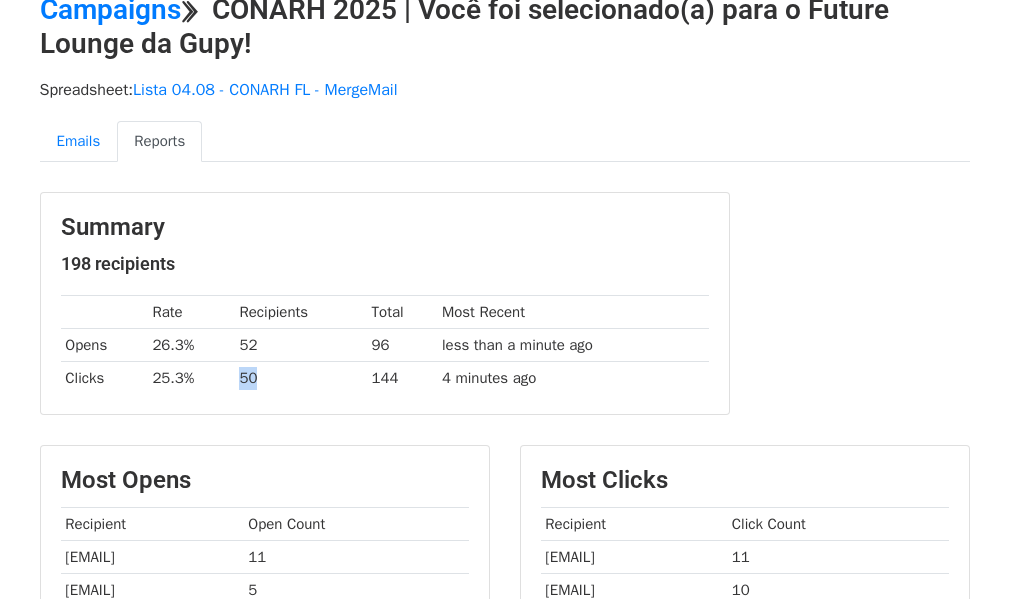 click on "50" at bounding box center [301, 378] 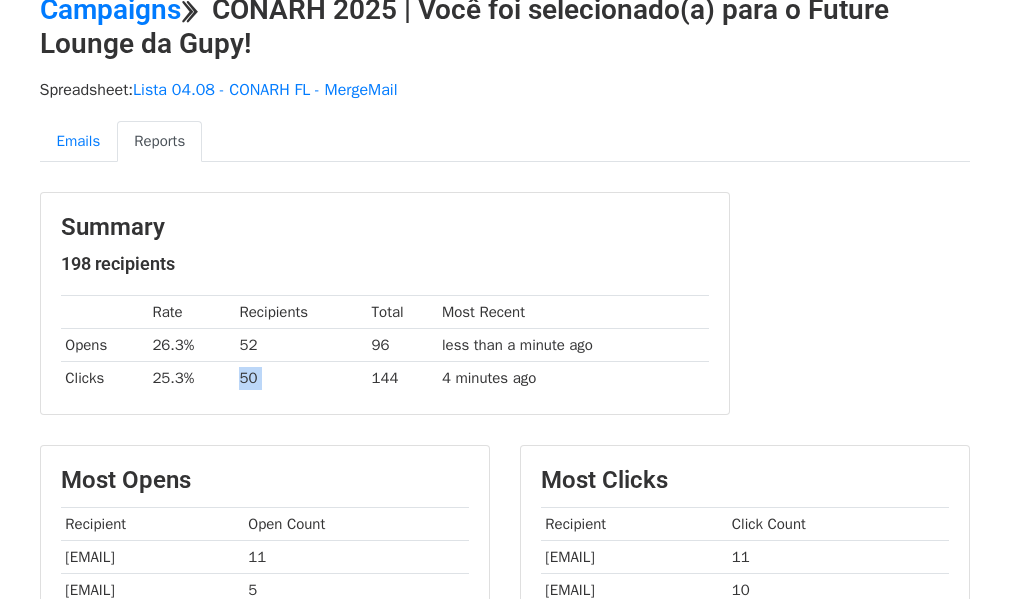 click on "50" at bounding box center [301, 378] 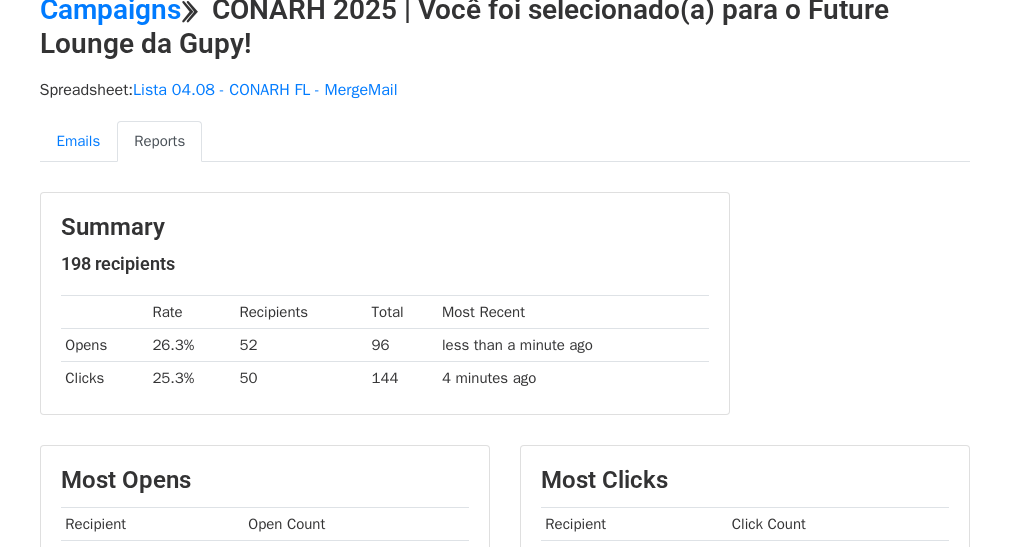 click on "52" at bounding box center [301, 345] 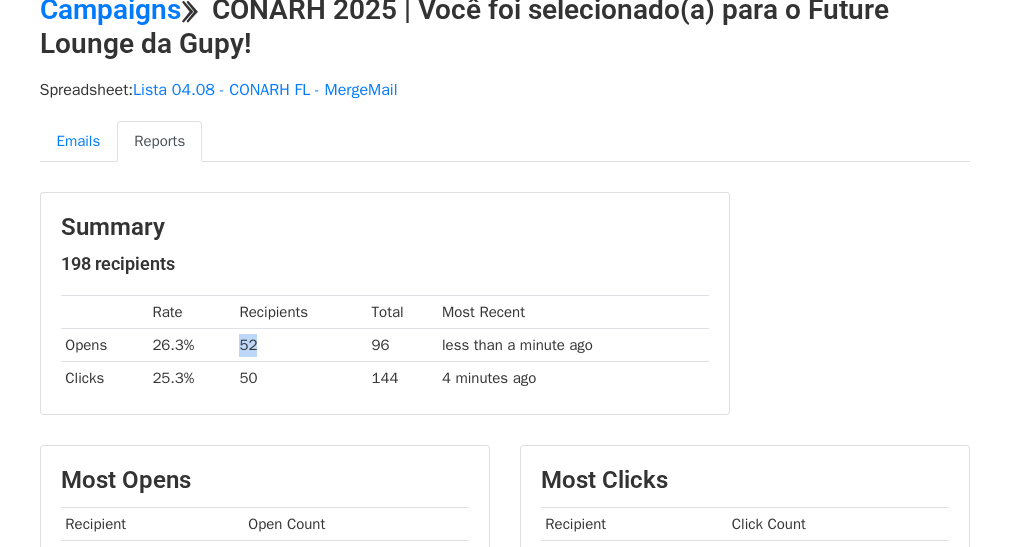 click on "52" at bounding box center [301, 345] 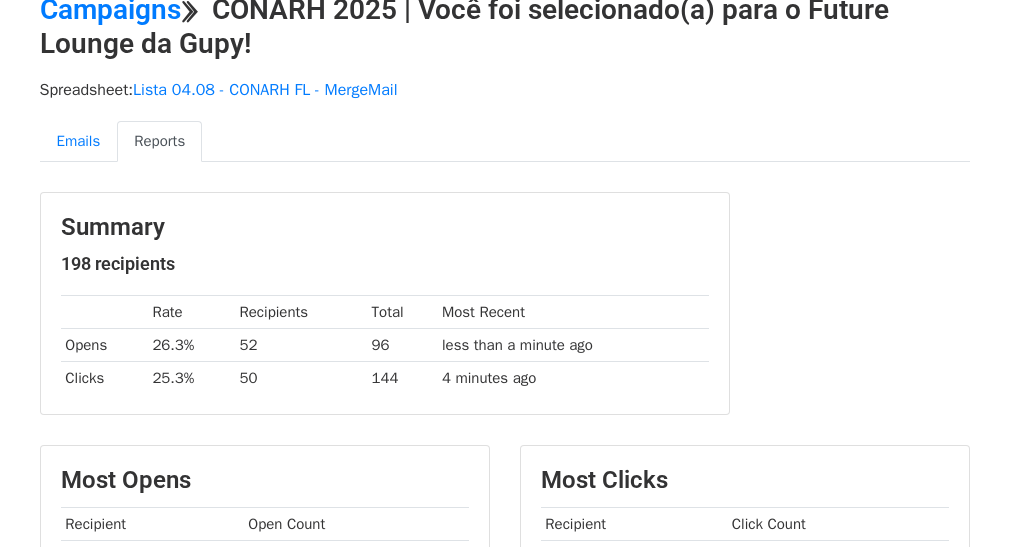 click on "50" at bounding box center [301, 378] 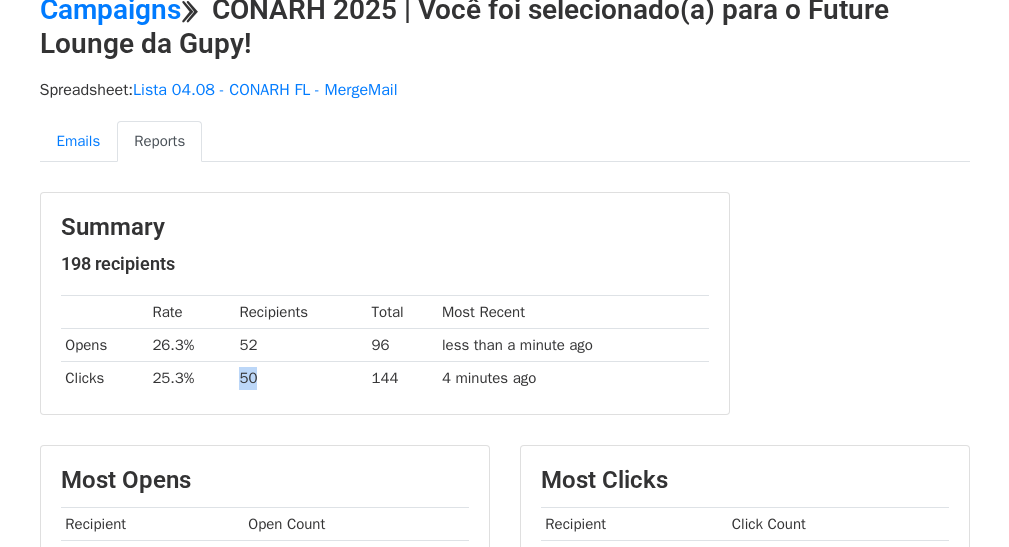 click on "50" at bounding box center [301, 378] 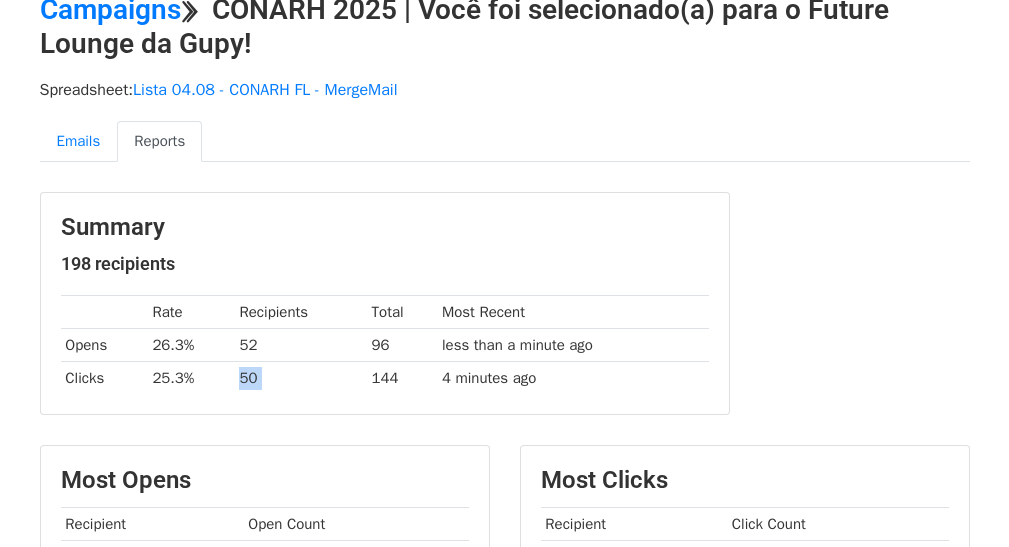 click on "50" at bounding box center (301, 378) 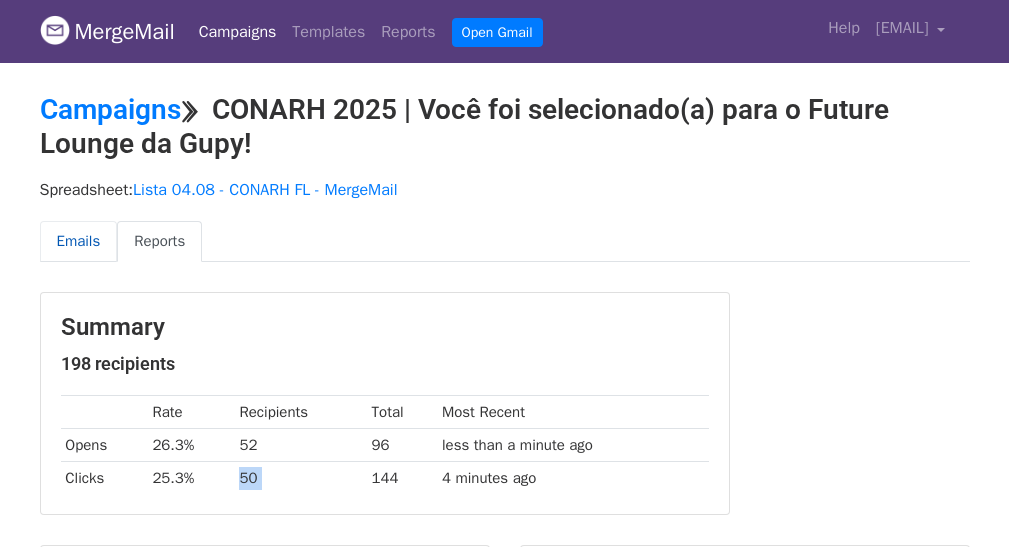 click on "Emails" at bounding box center (79, 241) 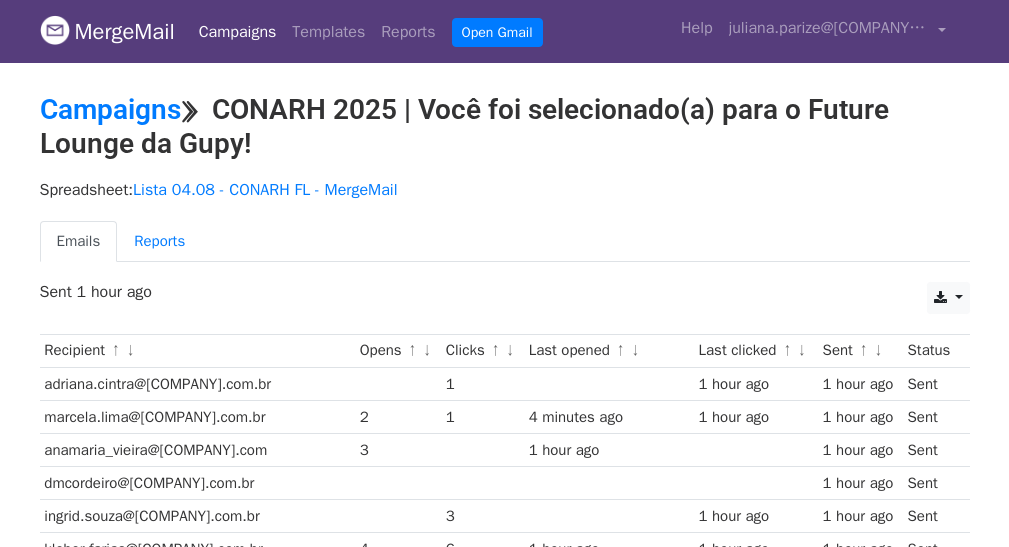 scroll, scrollTop: 0, scrollLeft: 0, axis: both 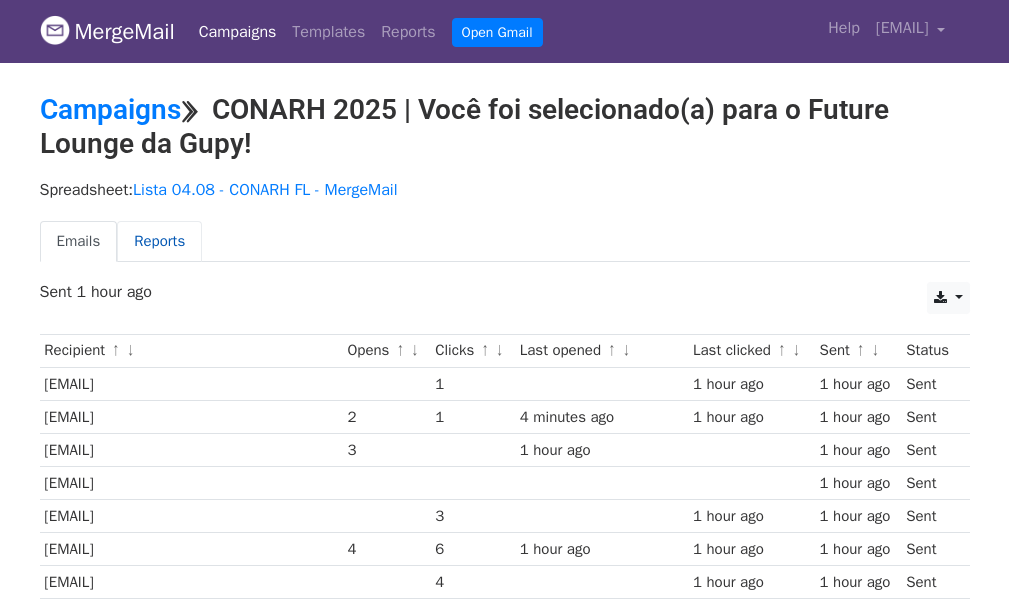 click on "Reports" at bounding box center [159, 241] 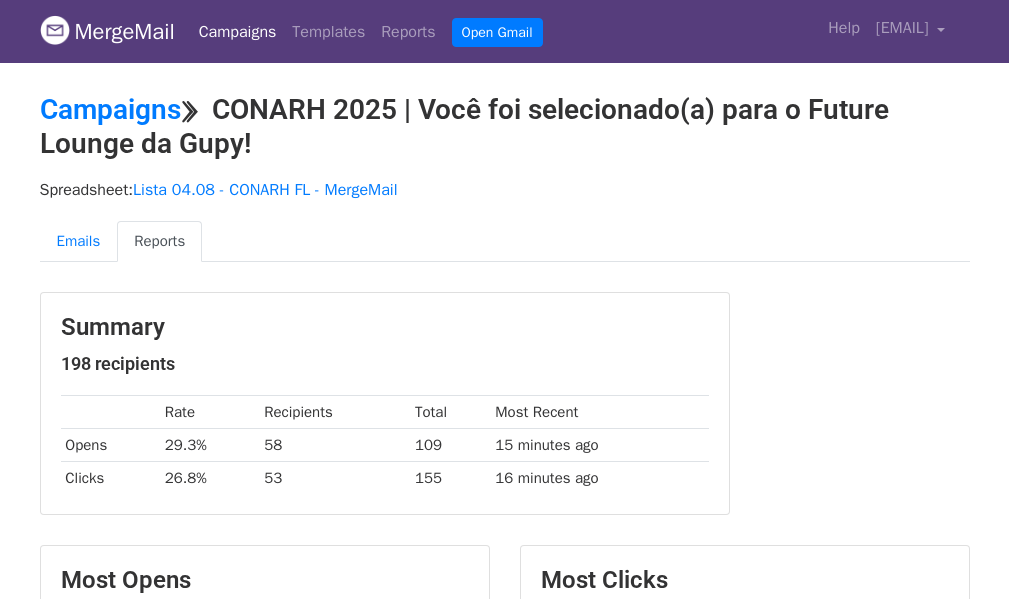 scroll, scrollTop: 0, scrollLeft: 0, axis: both 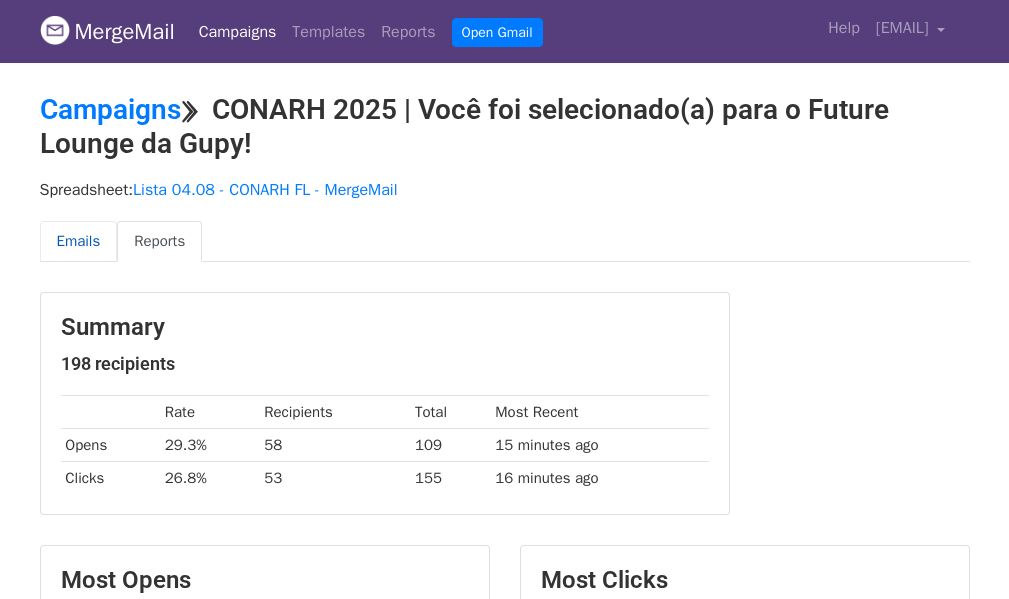 click on "Emails" at bounding box center (79, 241) 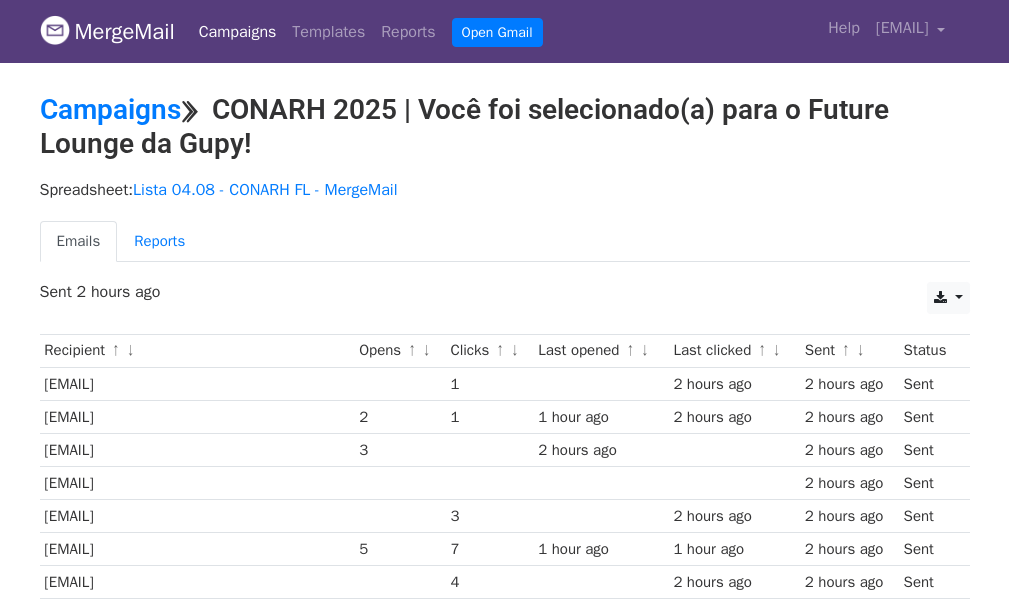 scroll, scrollTop: 0, scrollLeft: 0, axis: both 